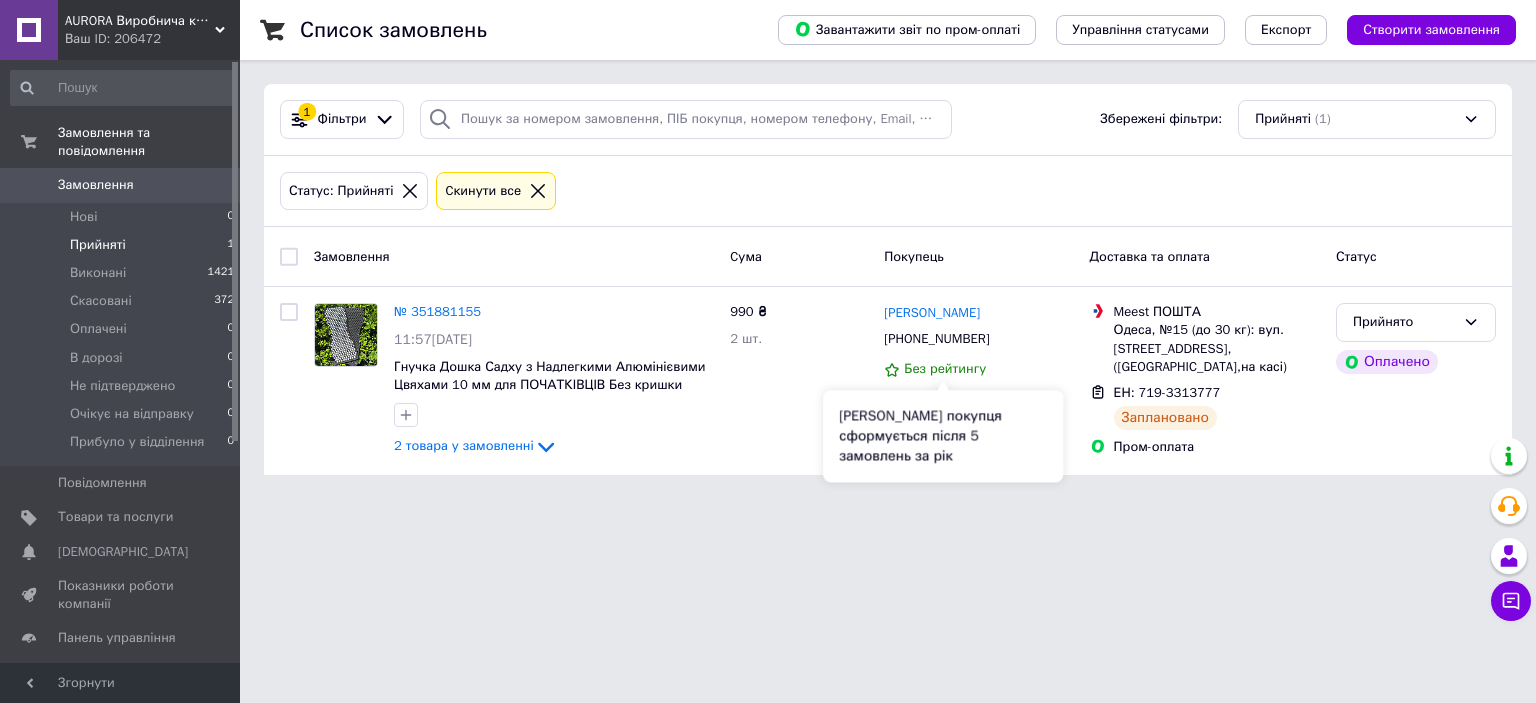 scroll, scrollTop: 0, scrollLeft: 0, axis: both 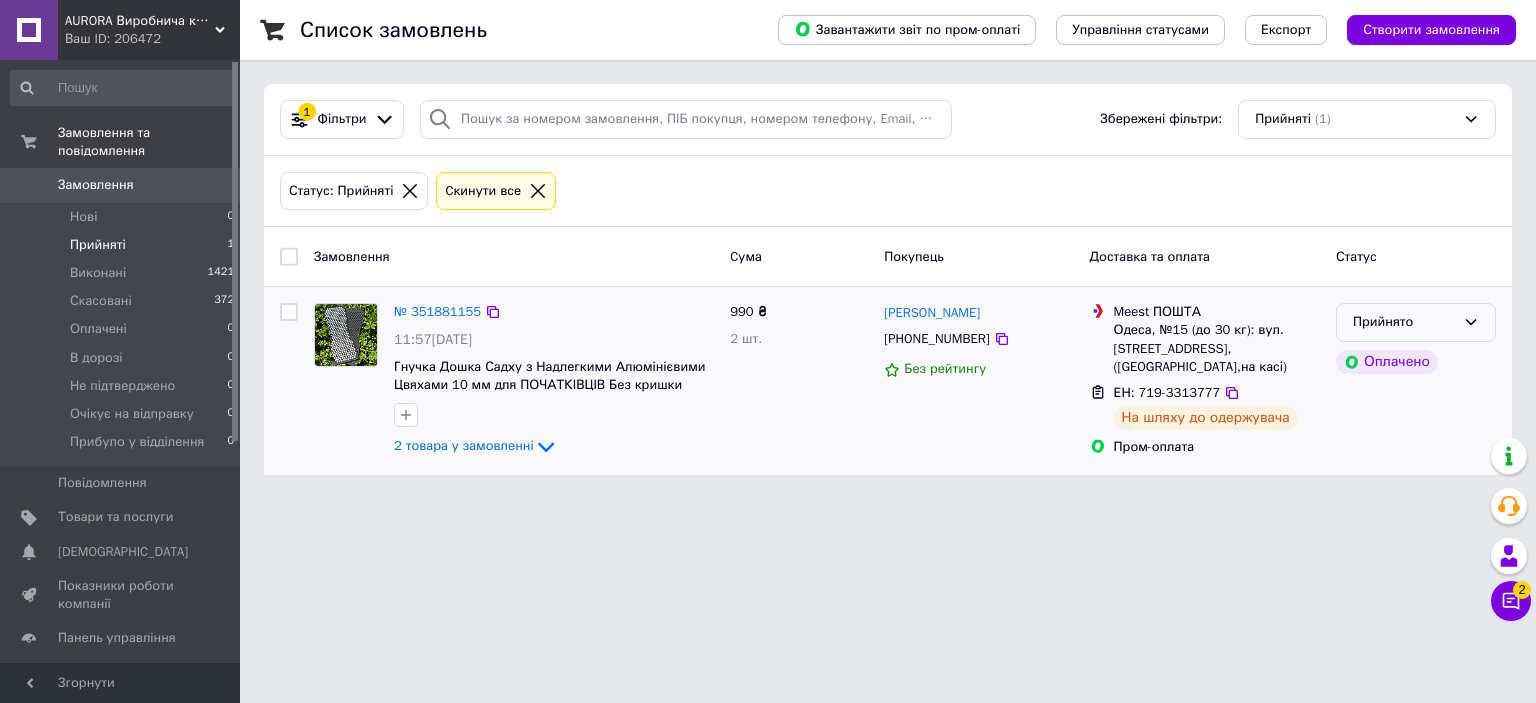 click 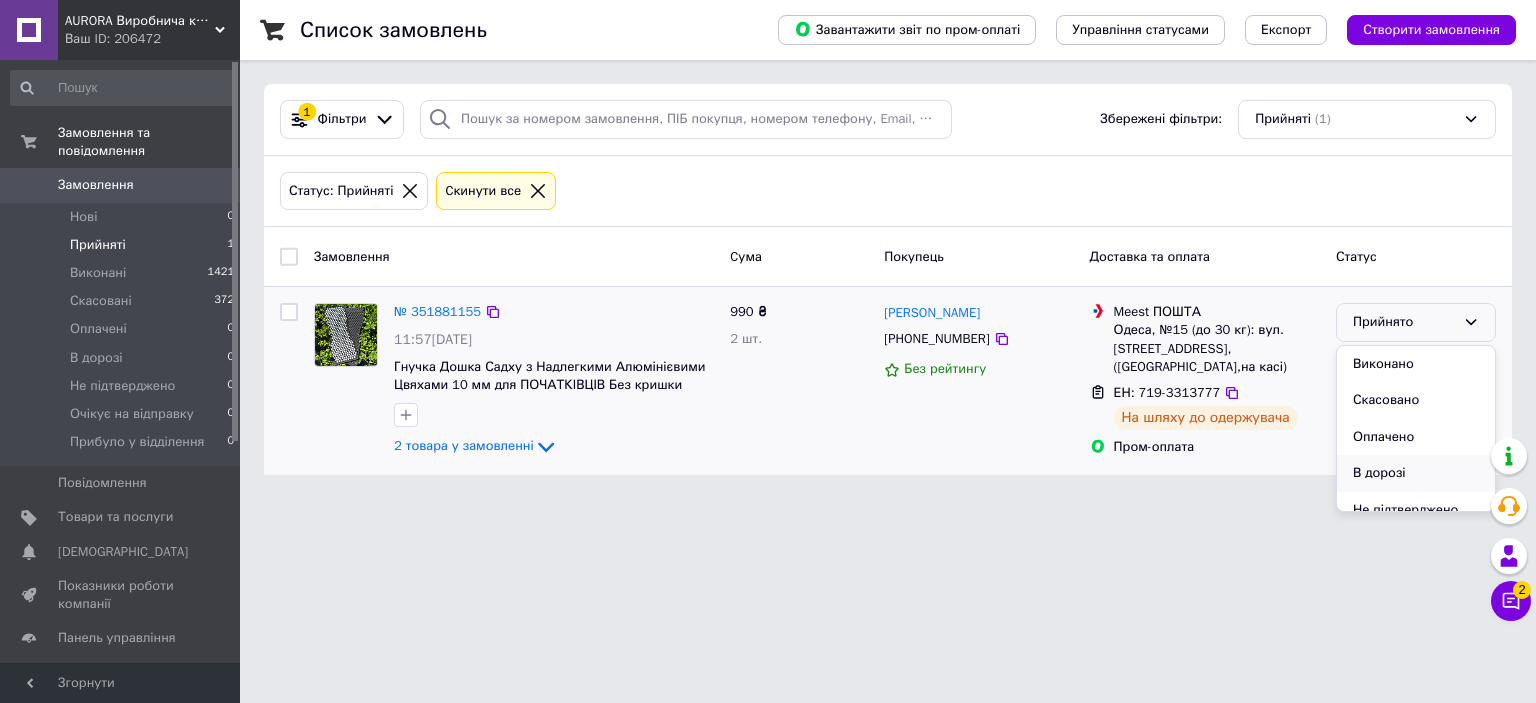 scroll, scrollTop: 100, scrollLeft: 0, axis: vertical 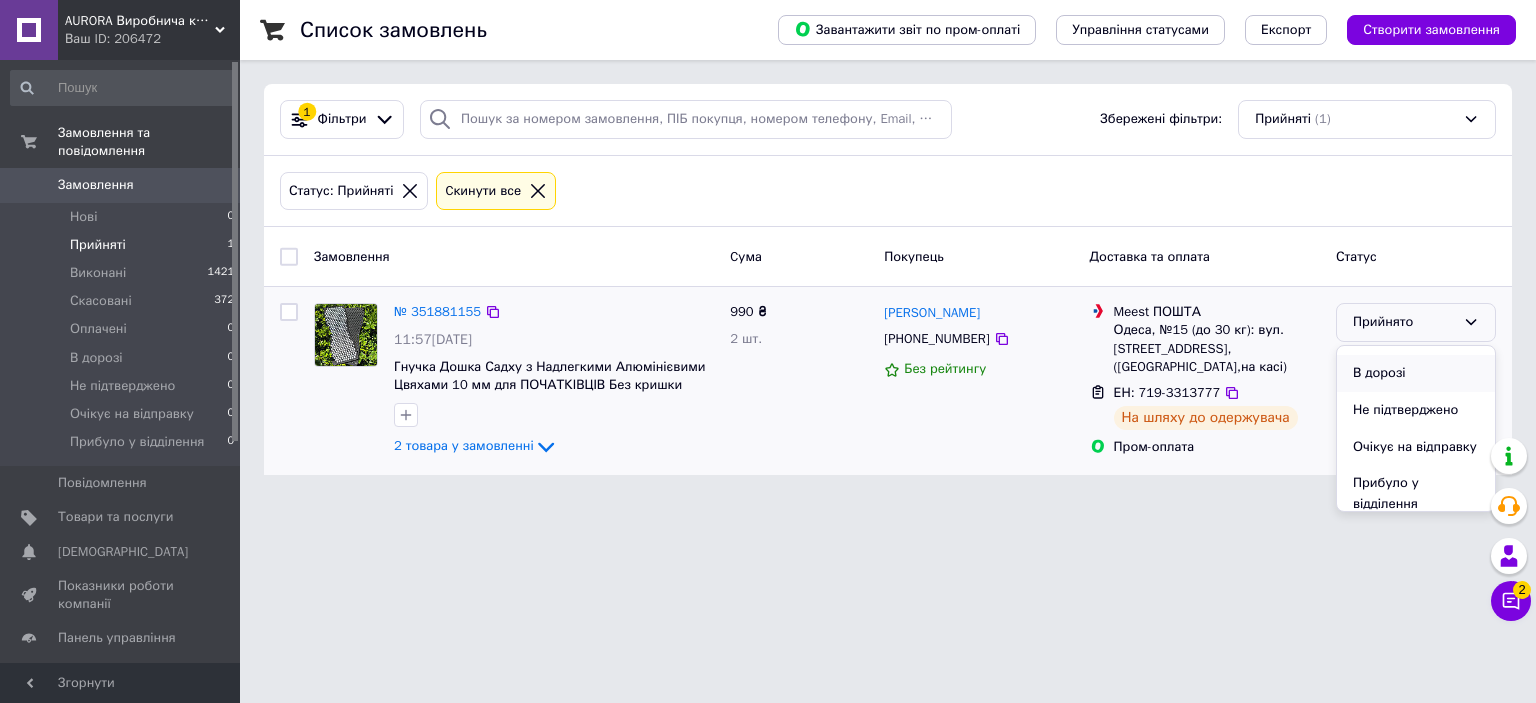 click on "В дорозі" at bounding box center (1416, 373) 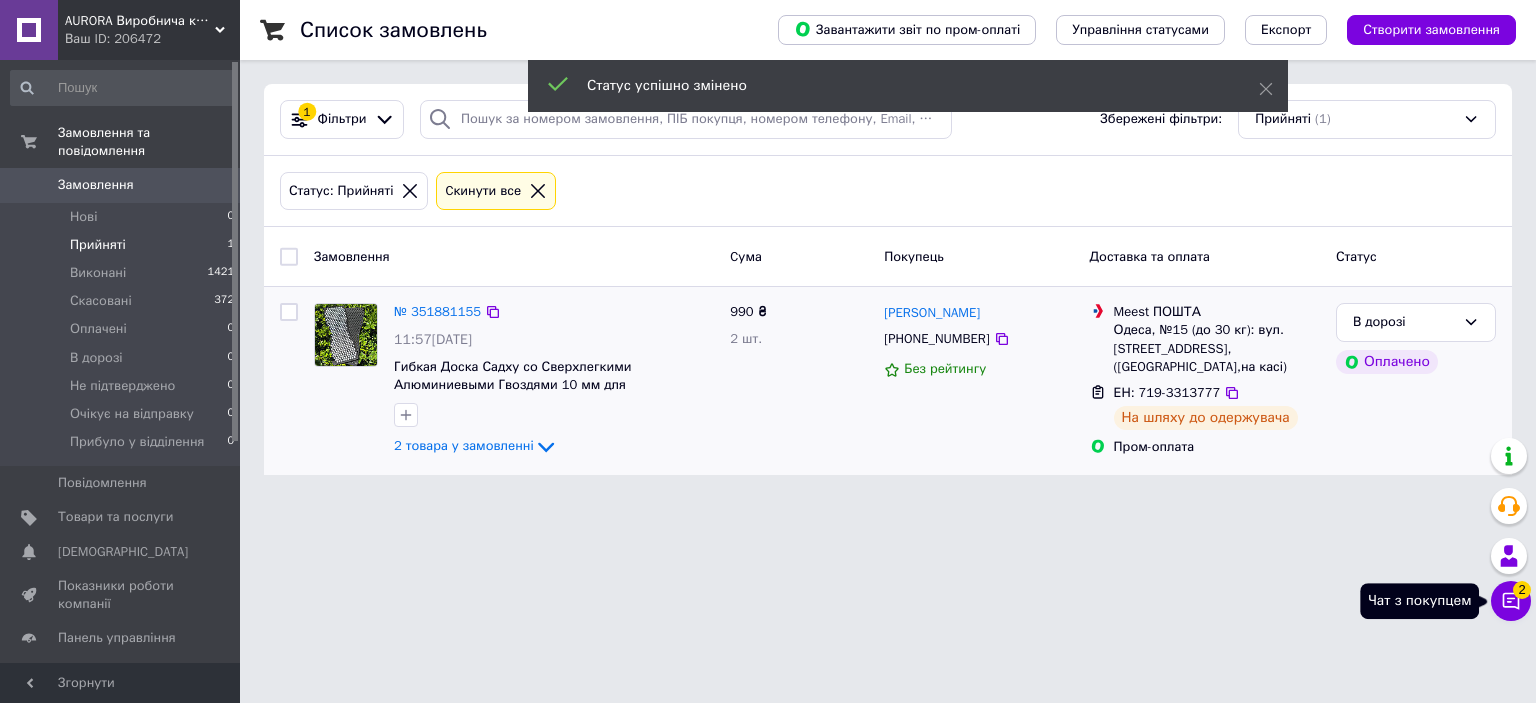 click on "2" at bounding box center (1522, 590) 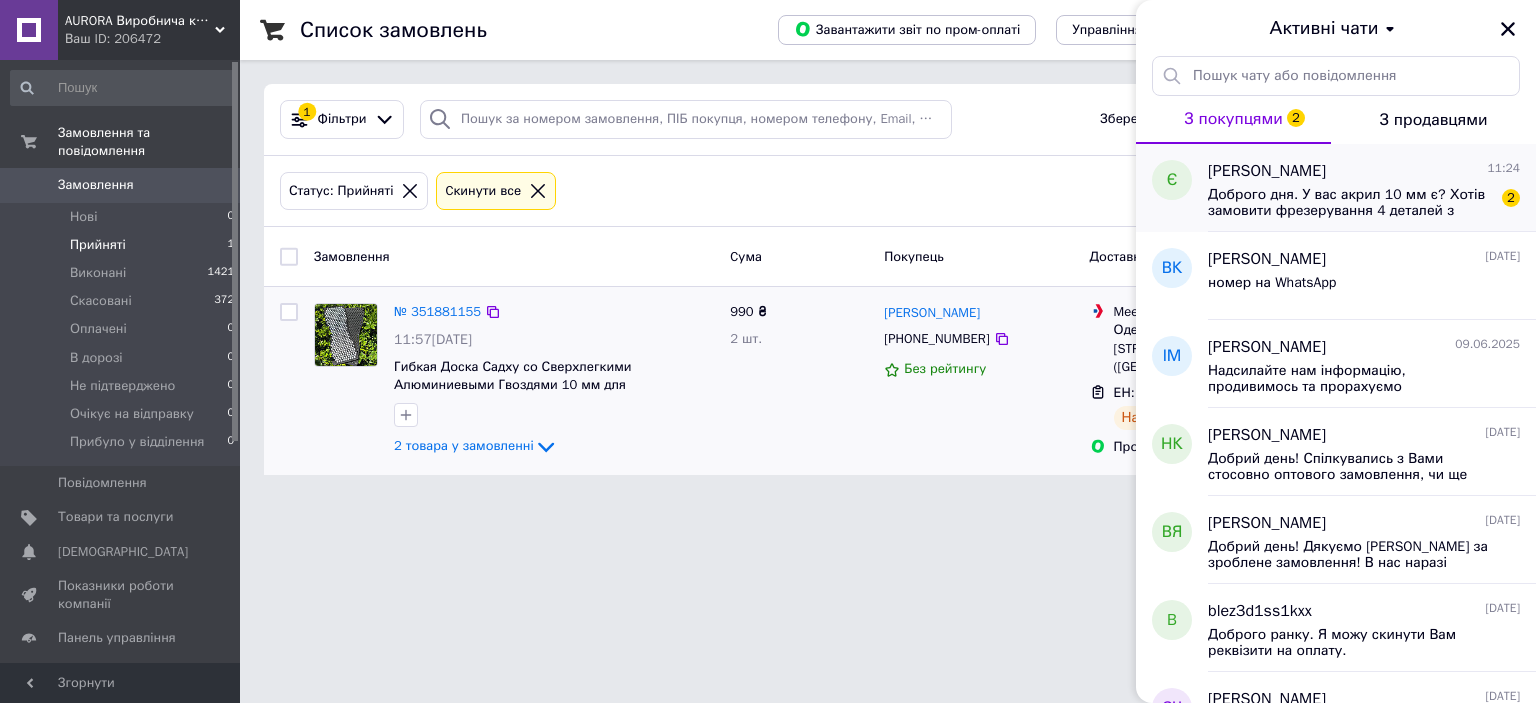 click on "Доброго дня.  У вас акрил 10 мм  є? Хотів замовити фрезерування 4 деталей з вашого матеріалу" at bounding box center [1350, 203] 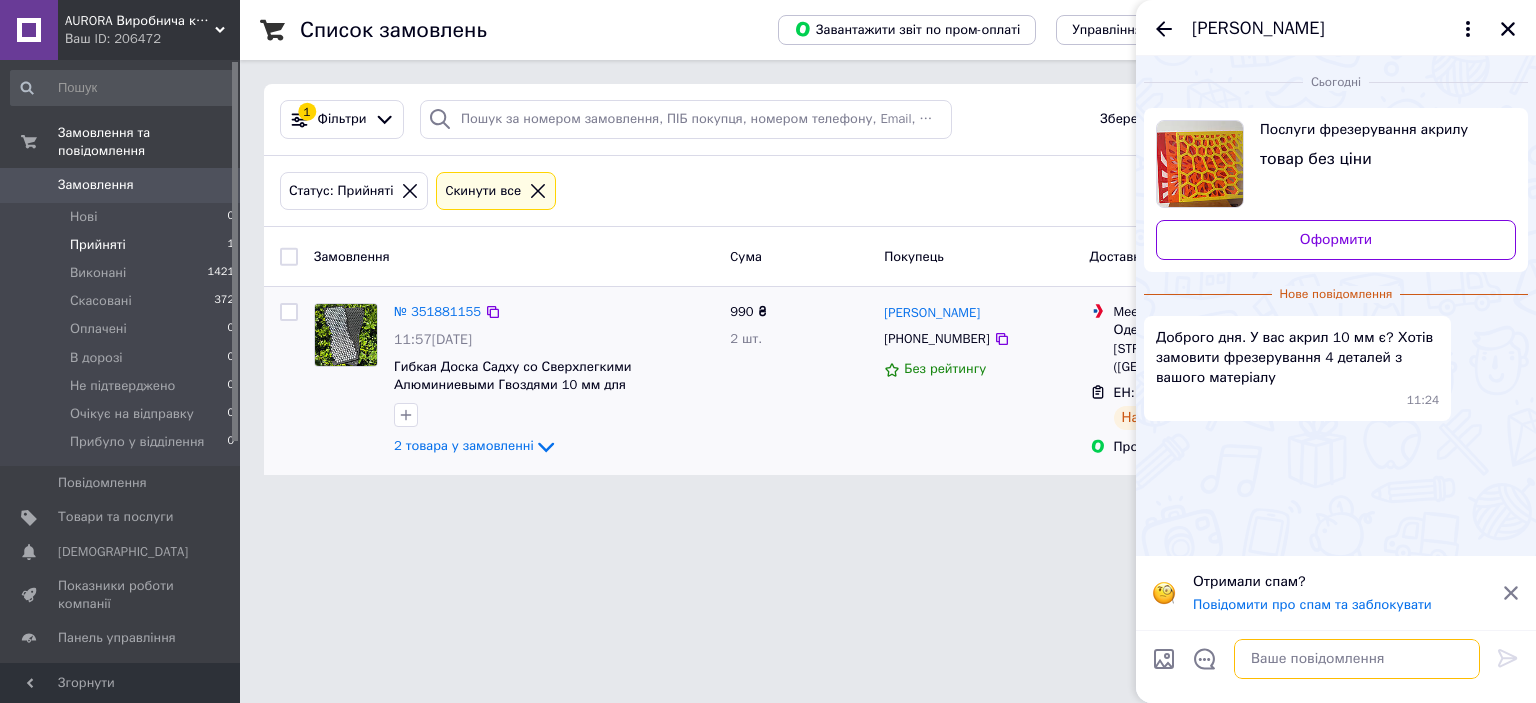 click at bounding box center (1357, 659) 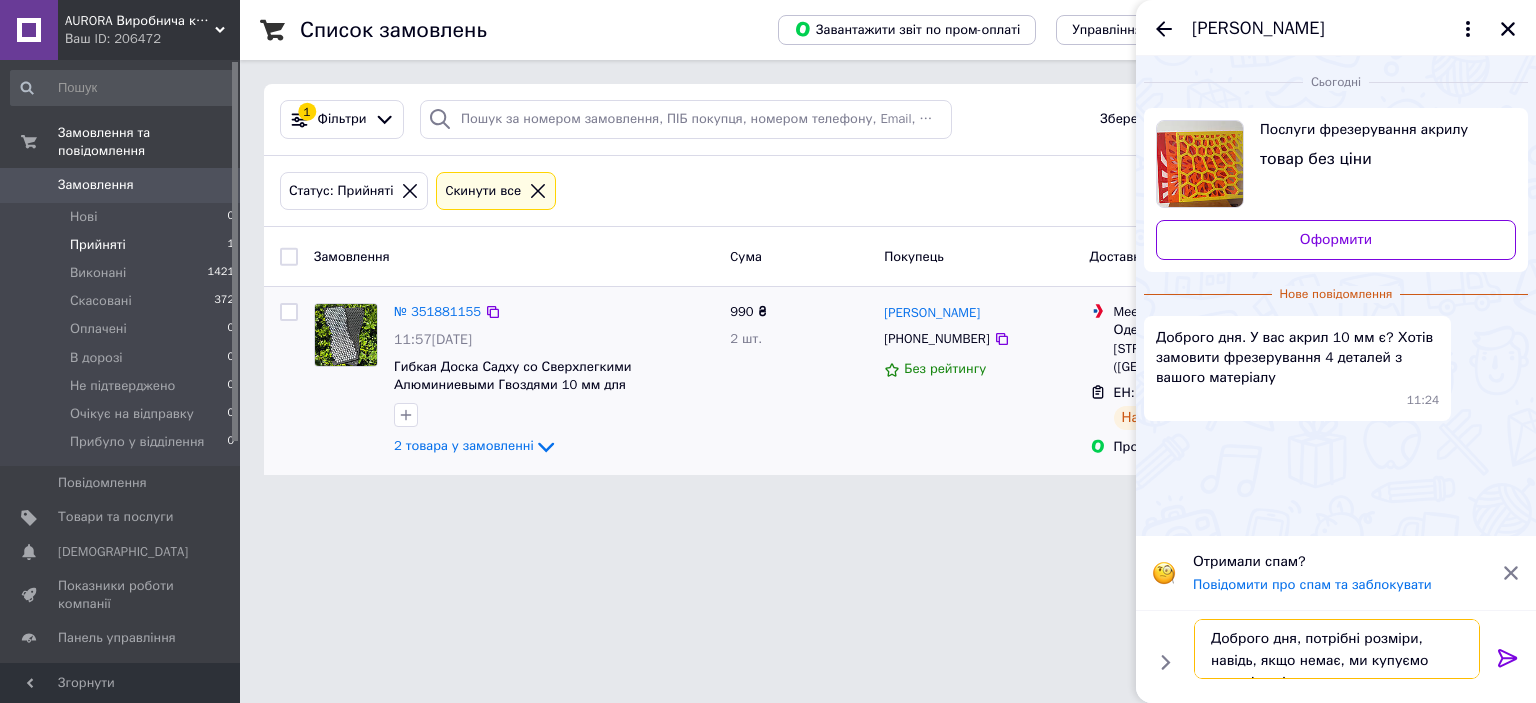 scroll, scrollTop: 1, scrollLeft: 0, axis: vertical 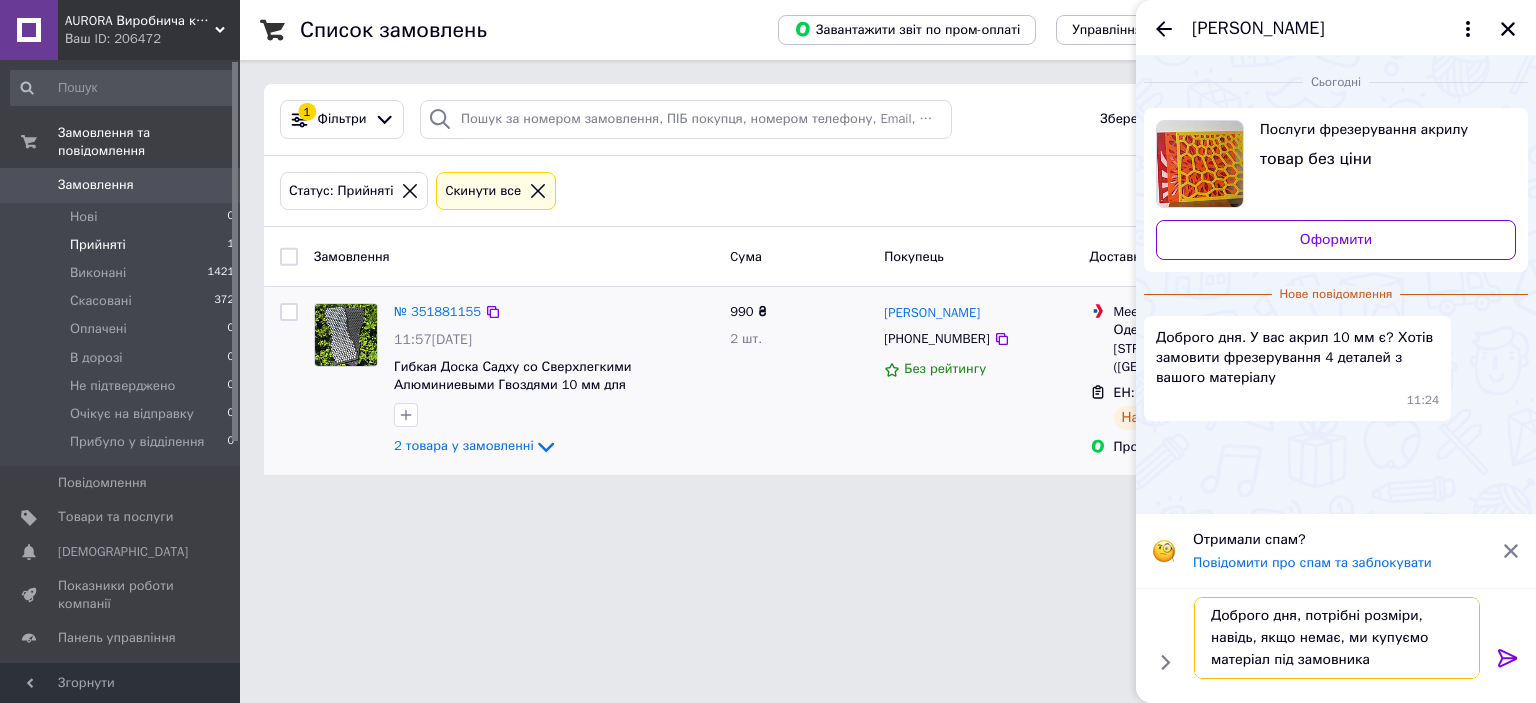 click on "Доброго дня, потрібні розміри, навідь, якщо немає, ми купуємо матеріал під замовника" at bounding box center [1337, 638] 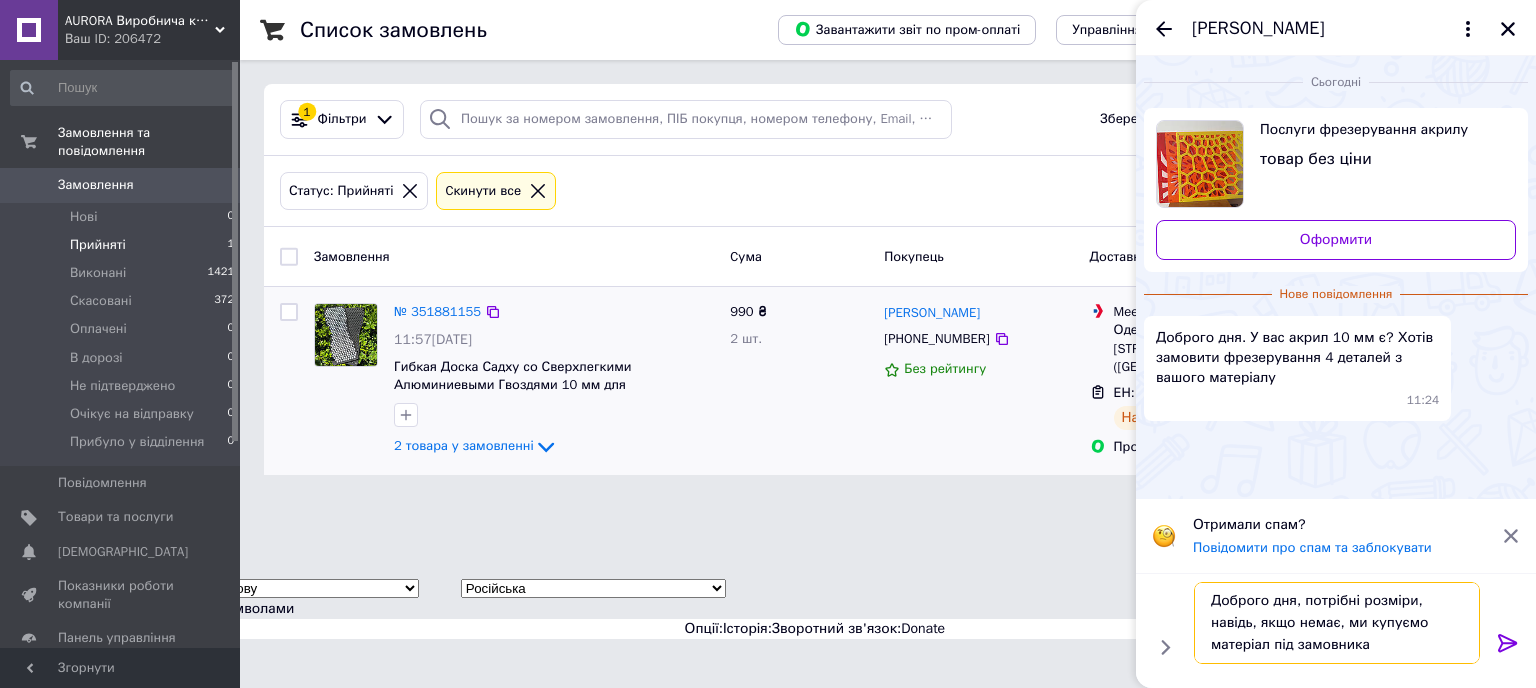 click on "Доброго дня, потрібні розміри, навідь, якщо немає, ми купуємо матеріал під замовника" at bounding box center [1337, 623] 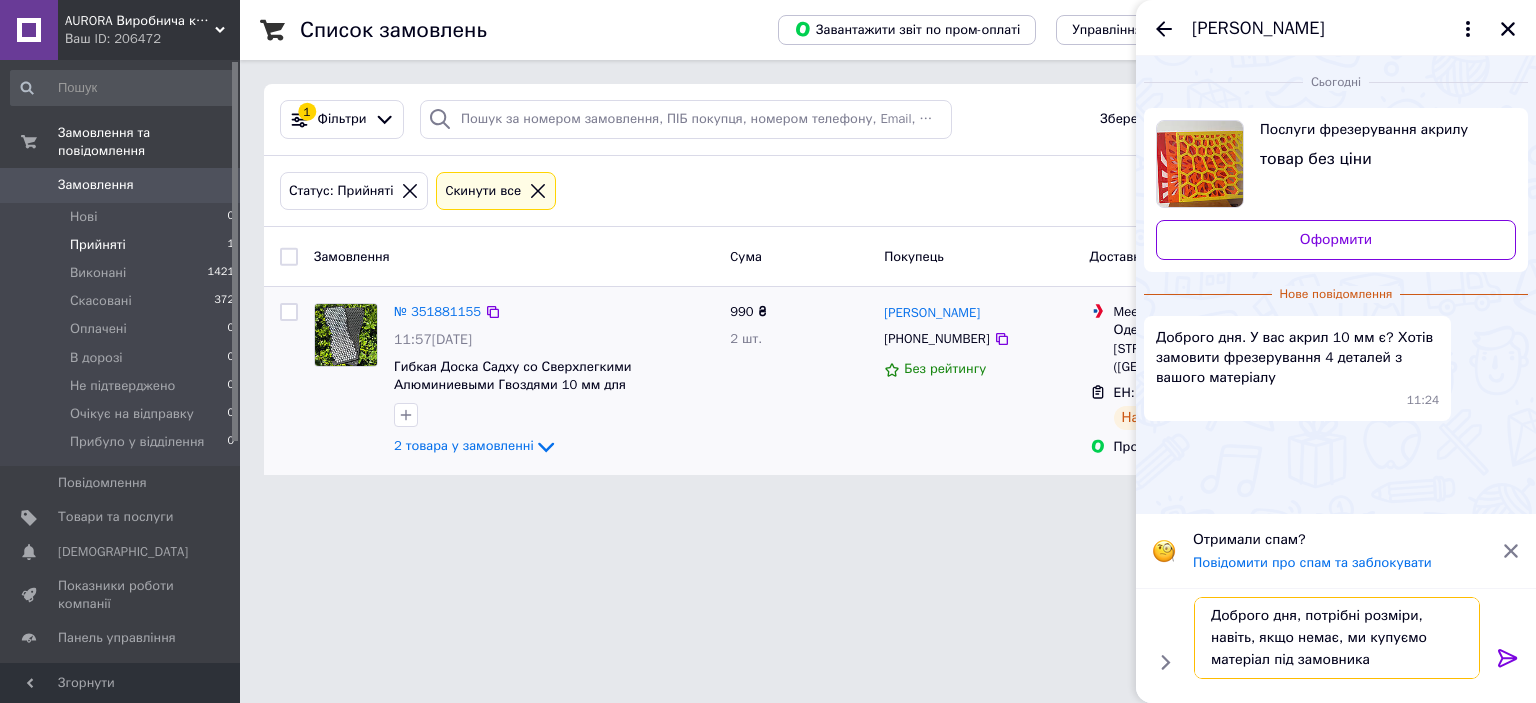 type on "Доброго дня, потрібні розміри, навіть, якщо немає, ми купуємо матеріал під замовника" 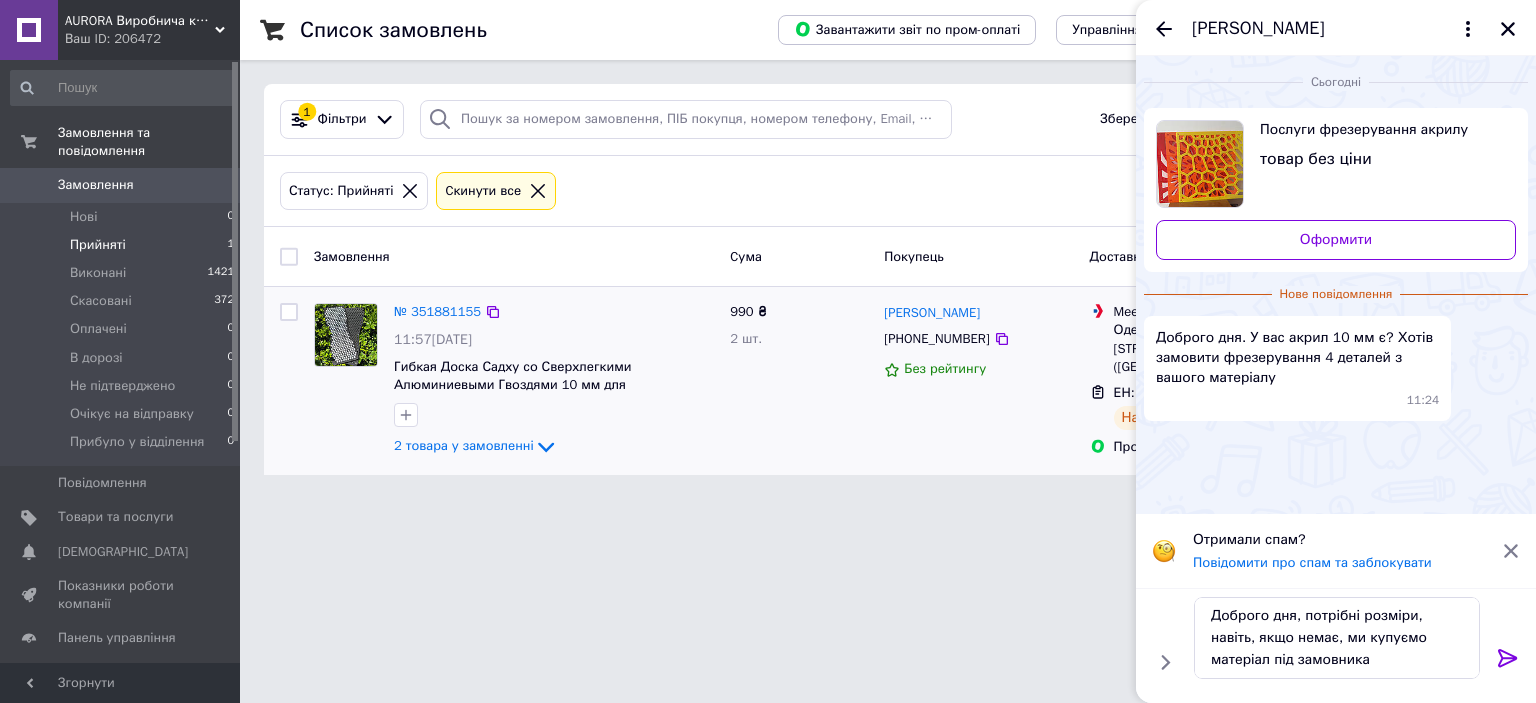 click 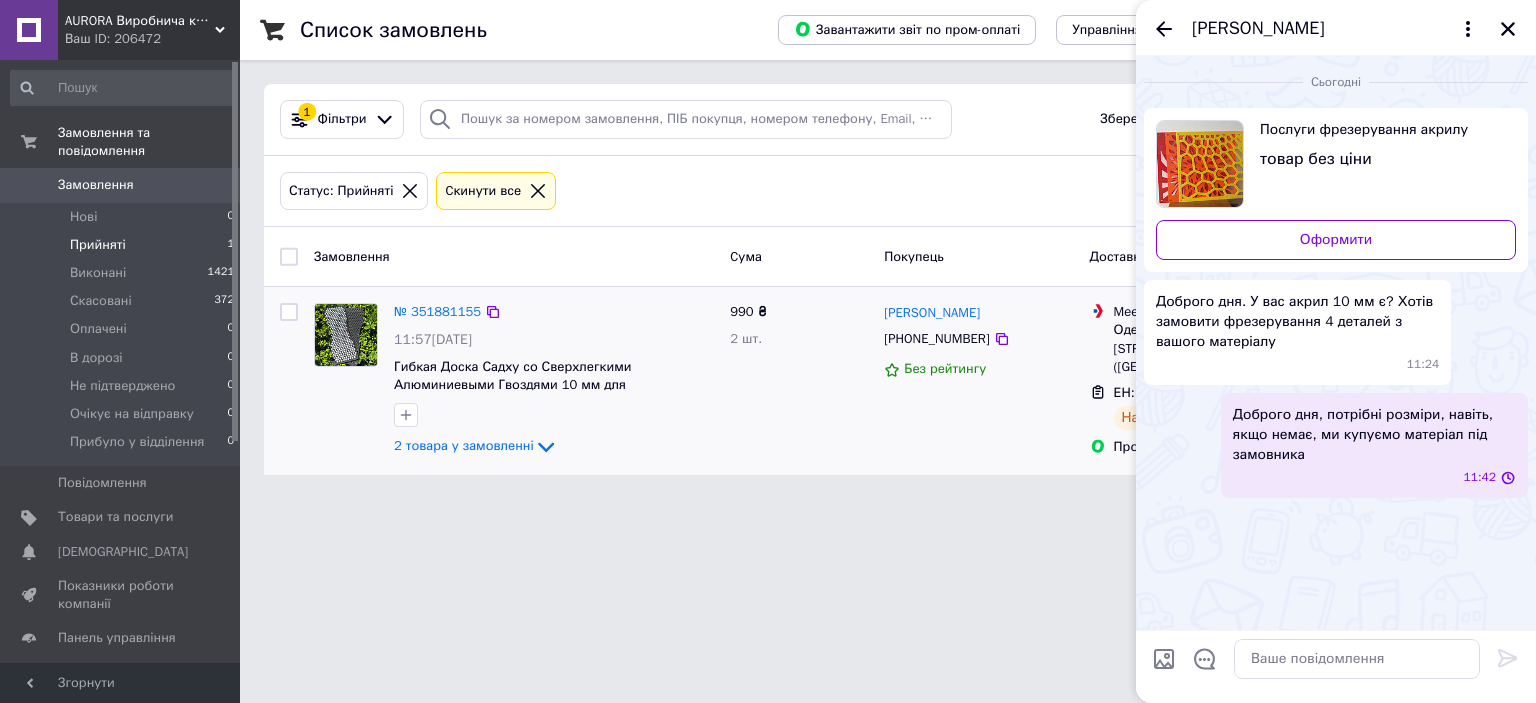 scroll, scrollTop: 0, scrollLeft: 0, axis: both 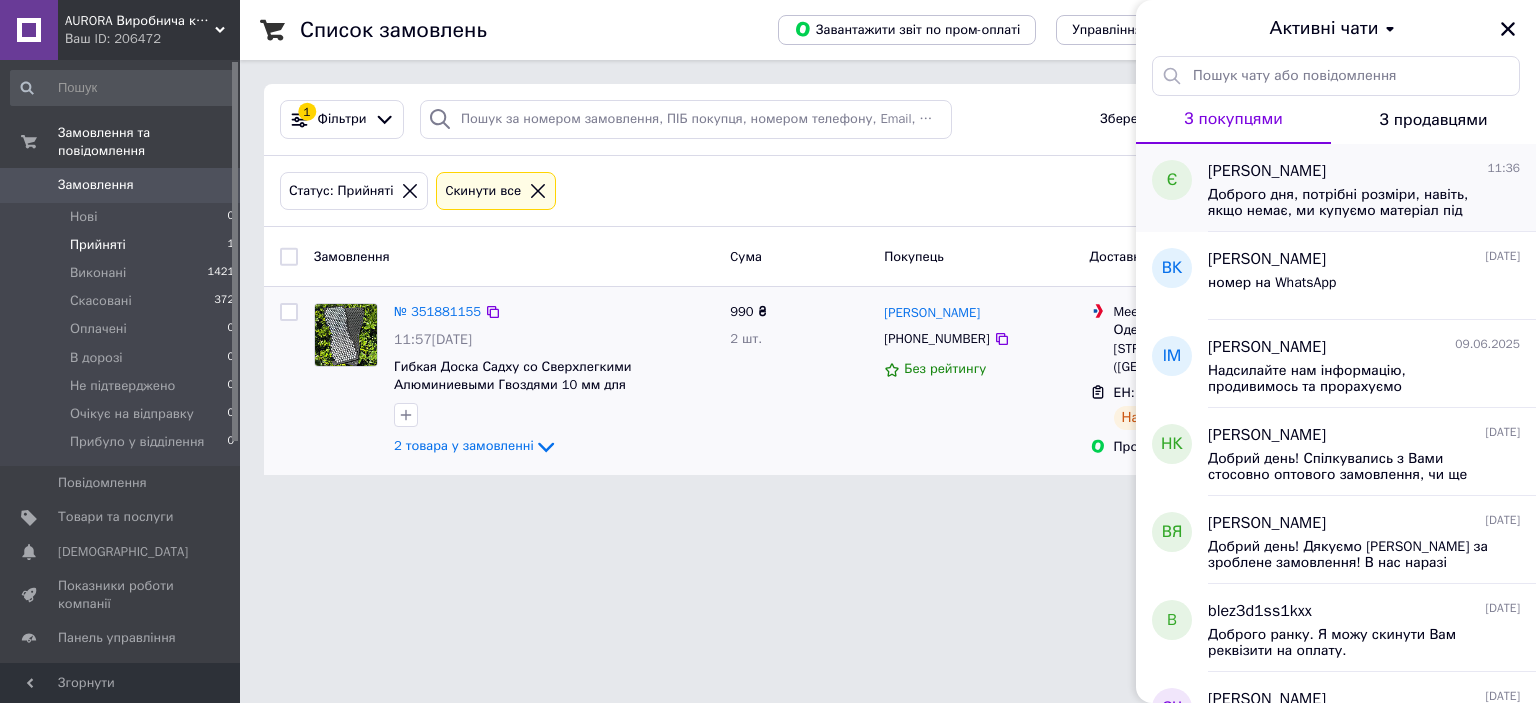 click on "Євген  Лукашенко 11:36 Доброго дня, потрібні розміри, навіть, якщо немає, ми купуємо матеріал під замовника" at bounding box center (1372, 188) 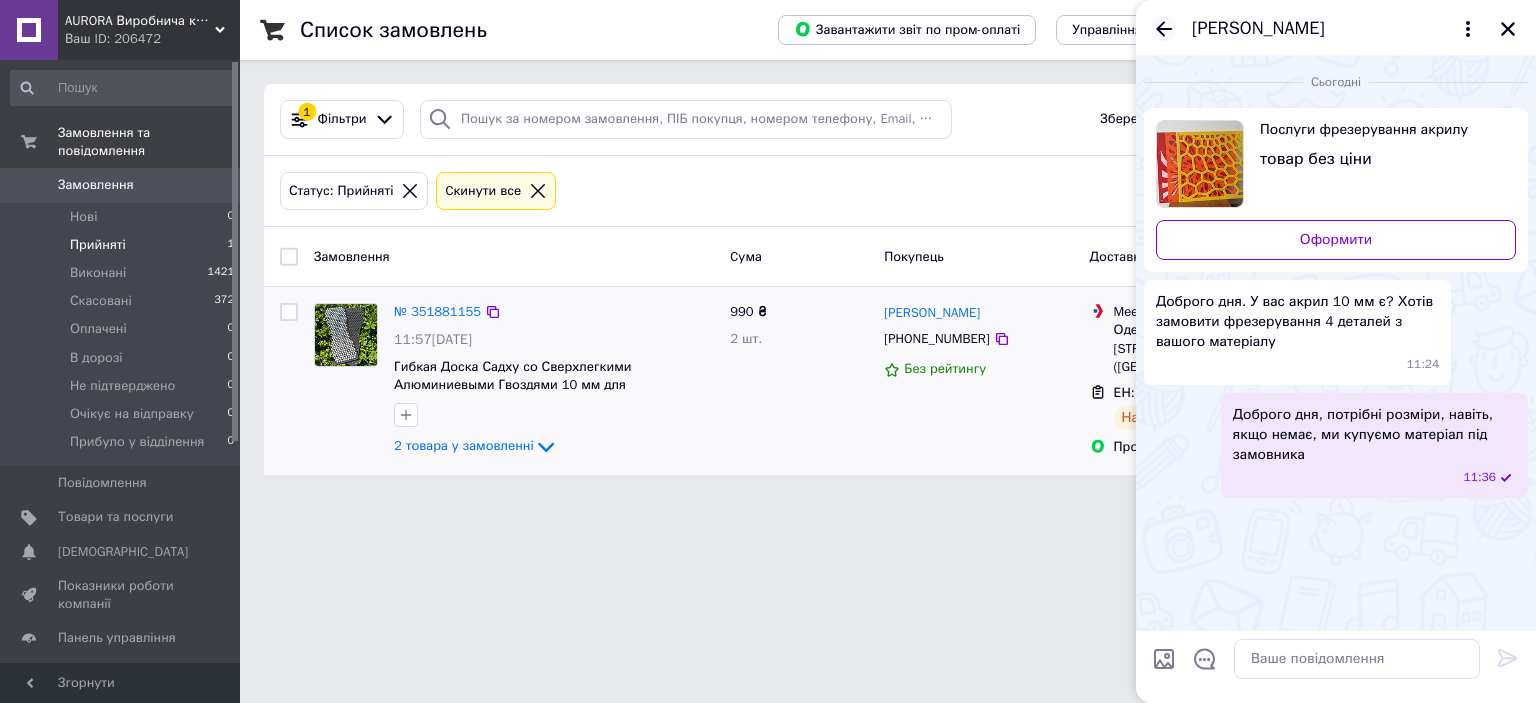 click 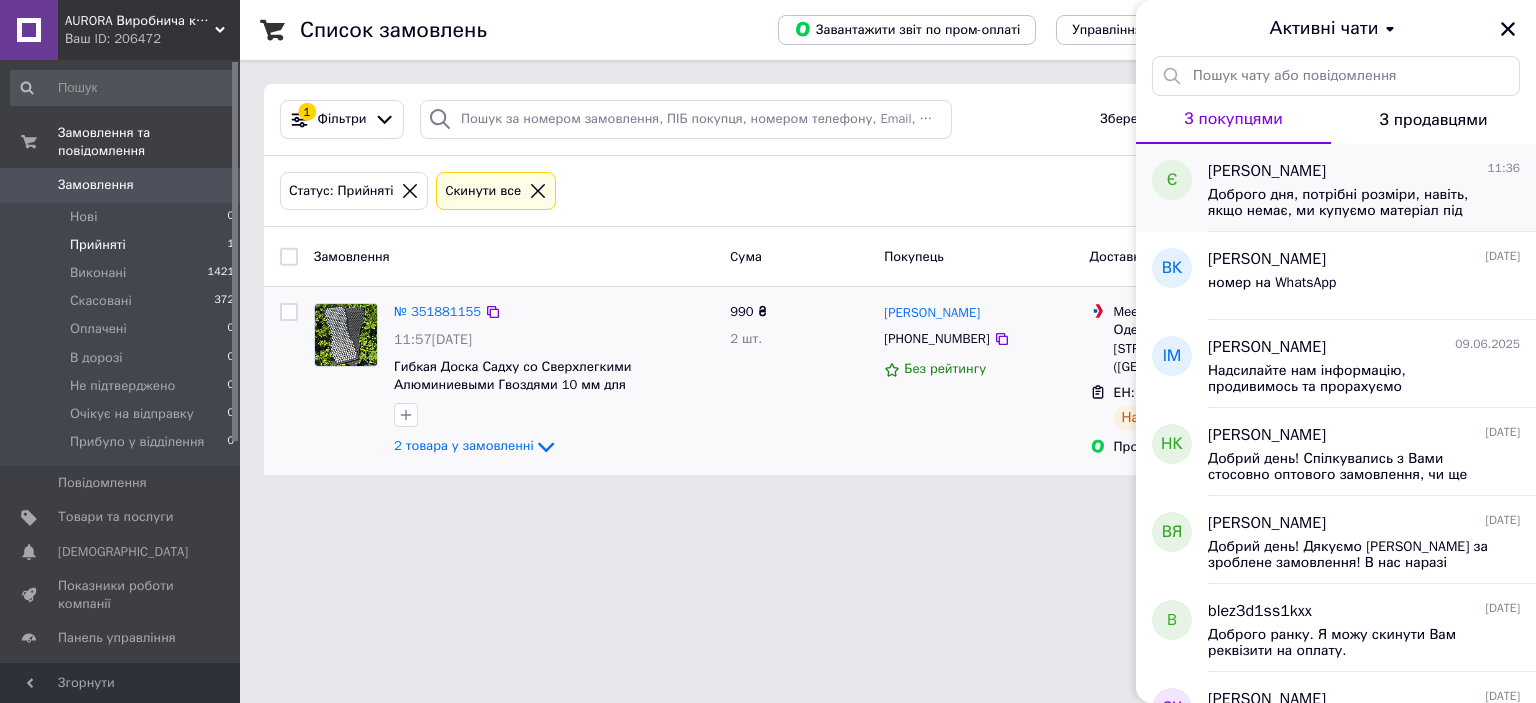 click on "Доброго дня, потрібні розміри, навіть, якщо немає, ми купуємо матеріал під замовника" at bounding box center (1350, 203) 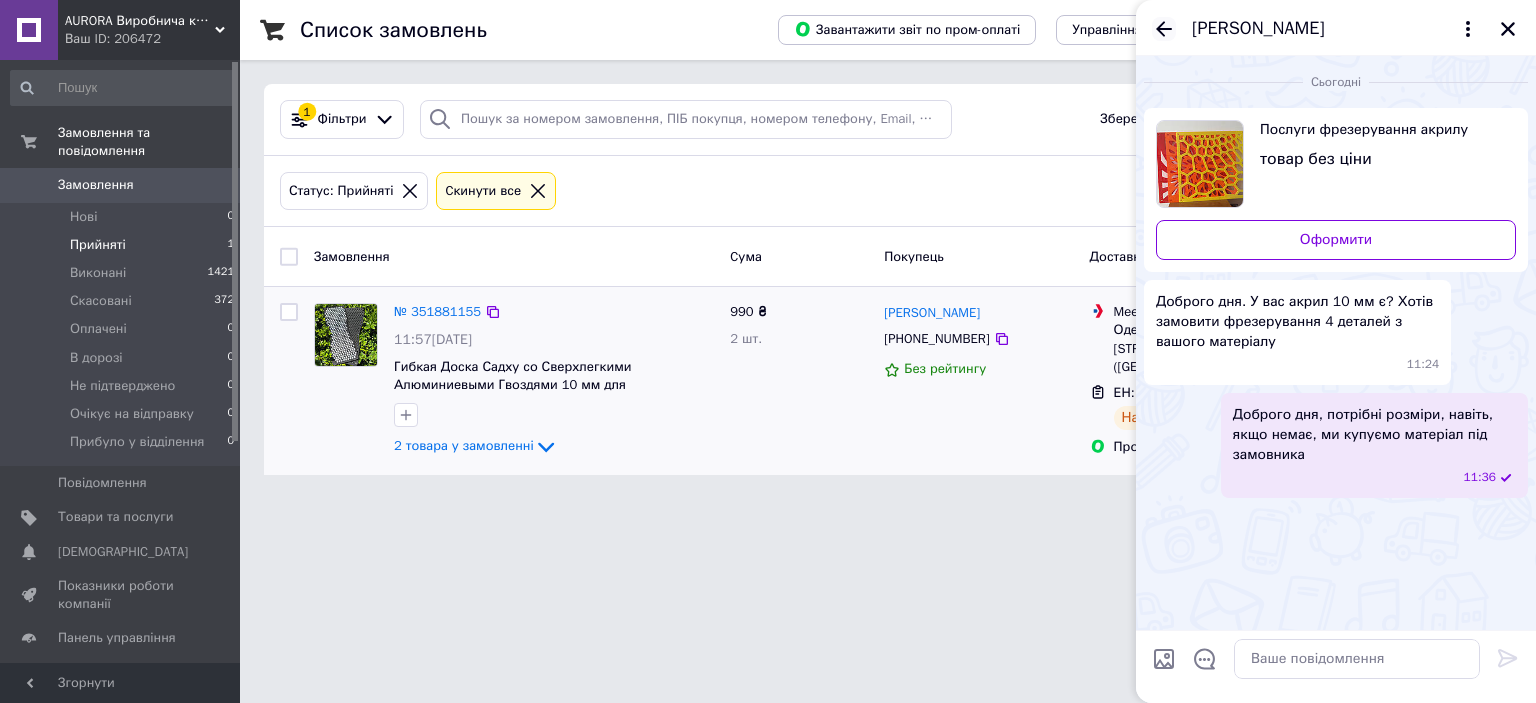click 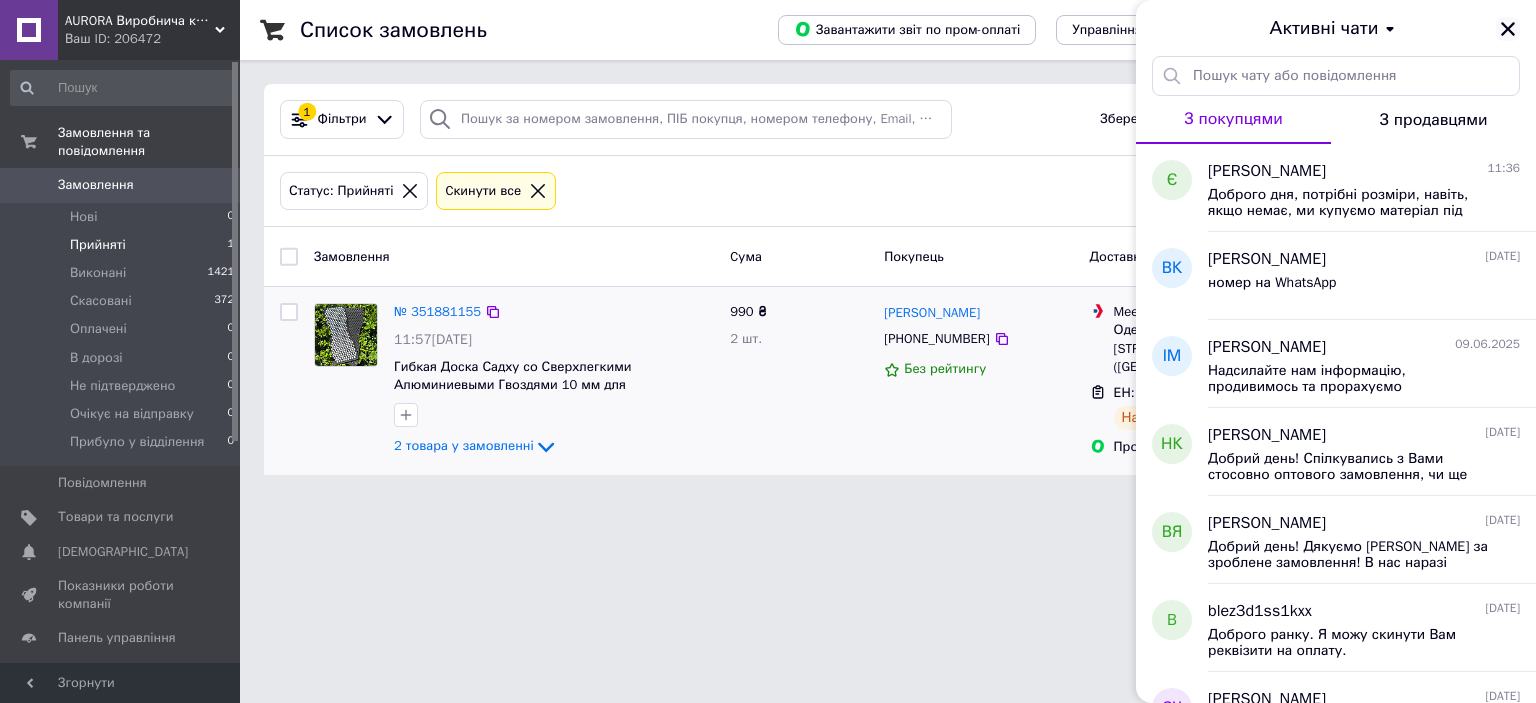 click 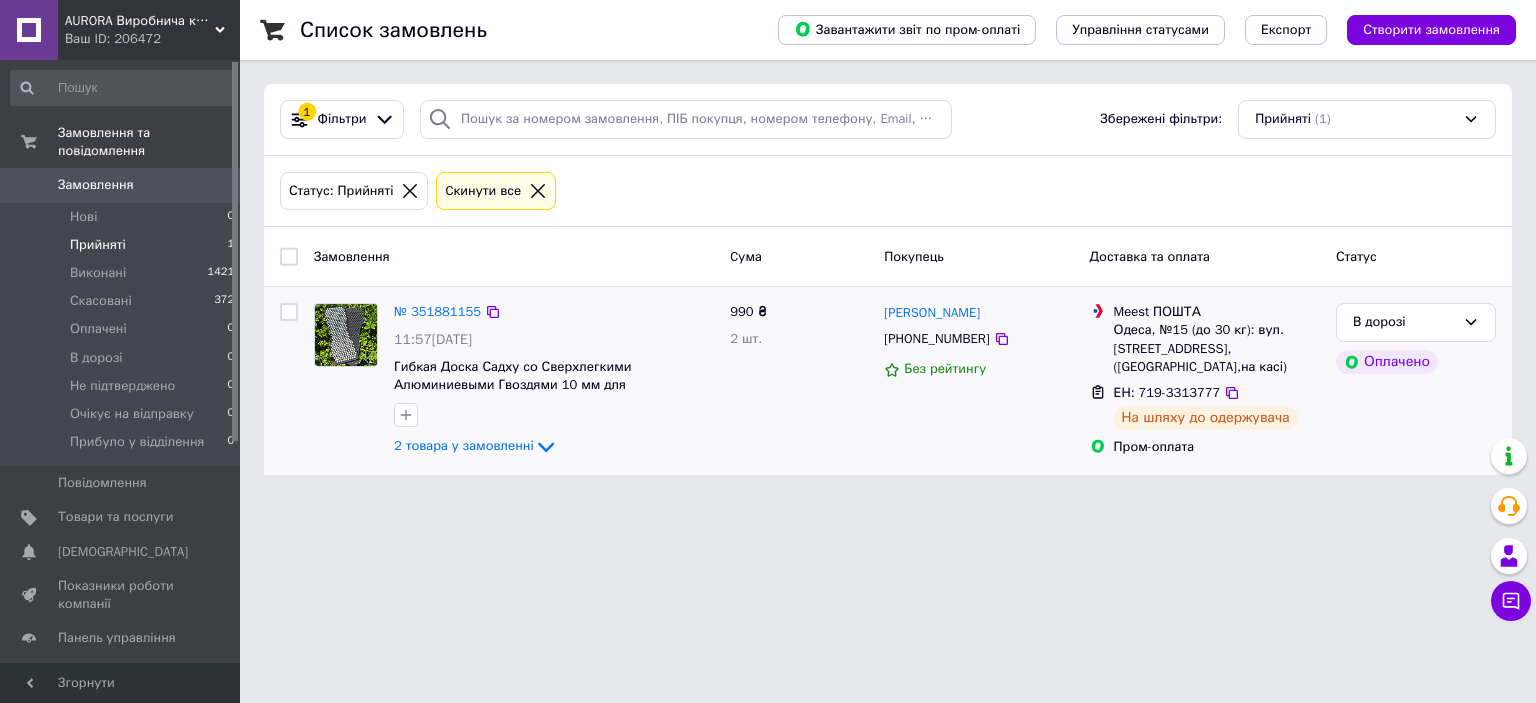 click on "AURORA  Виробнича компанія Ваш ID: 206472 Сайт AURORA  Виробнича компанія Кабінет покупця Перевірити стан системи Сторінка на порталі Довідка Вийти Замовлення та повідомлення Замовлення 0 Нові 0 Прийняті 1 Виконані 1421 Скасовані 372 Оплачені 0 В дорозі 0 Не підтверджено 0 Очікує на відправку 0 Прибуло у відділення 0 Повідомлення 0 Товари та послуги Сповіщення 0 0 Показники роботи компанії Панель управління Відгуки Клієнти Каталог ProSale Аналітика Інструменти веб-майстра та SEO Управління сайтом Гаманець компанії Маркет" at bounding box center (768, 249) 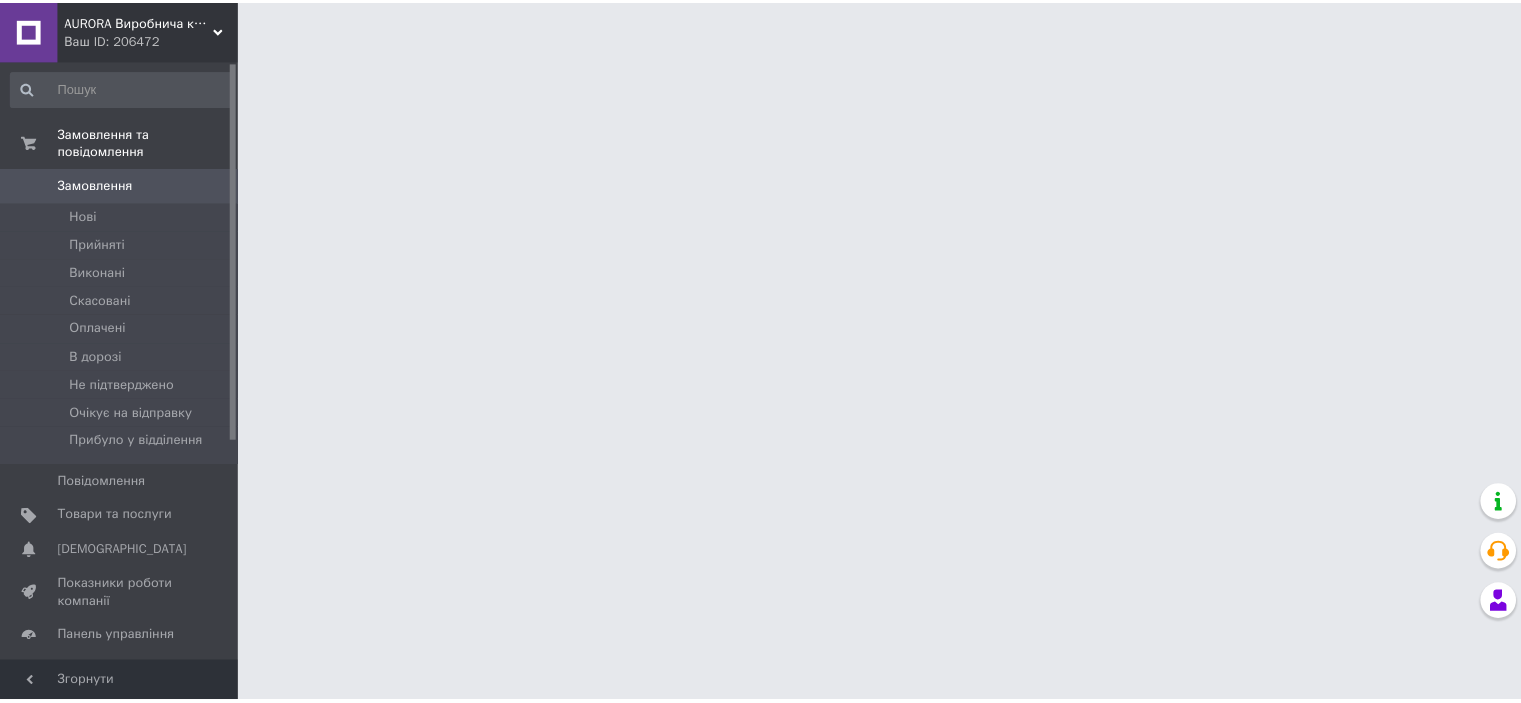 scroll, scrollTop: 0, scrollLeft: 0, axis: both 